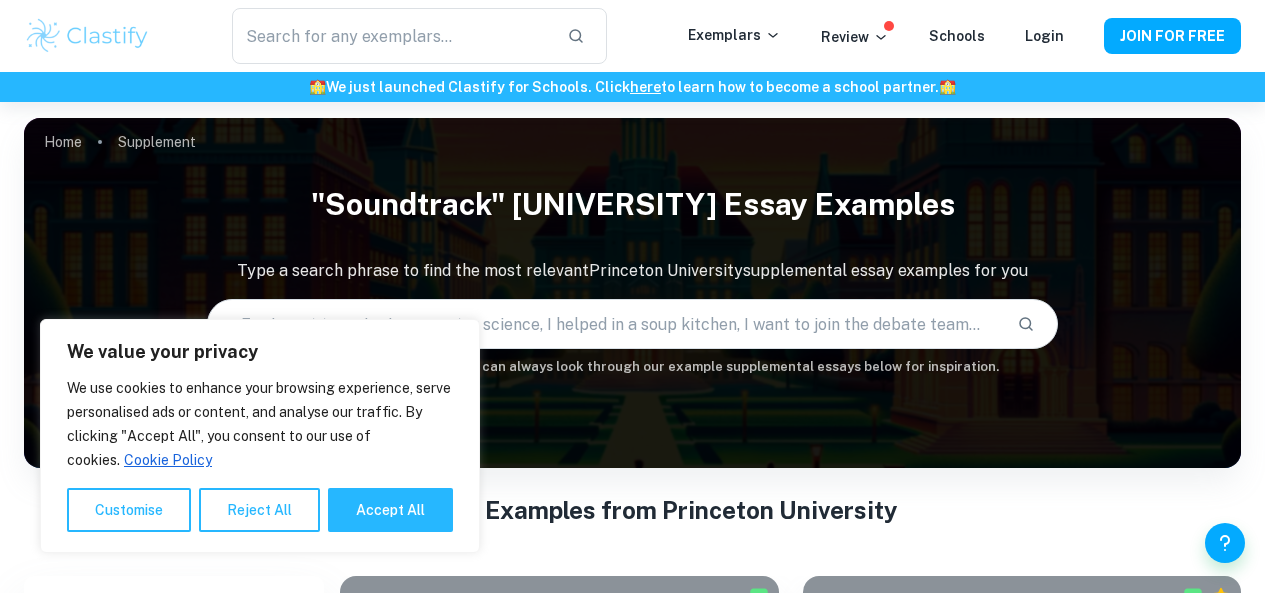 scroll, scrollTop: 441, scrollLeft: 0, axis: vertical 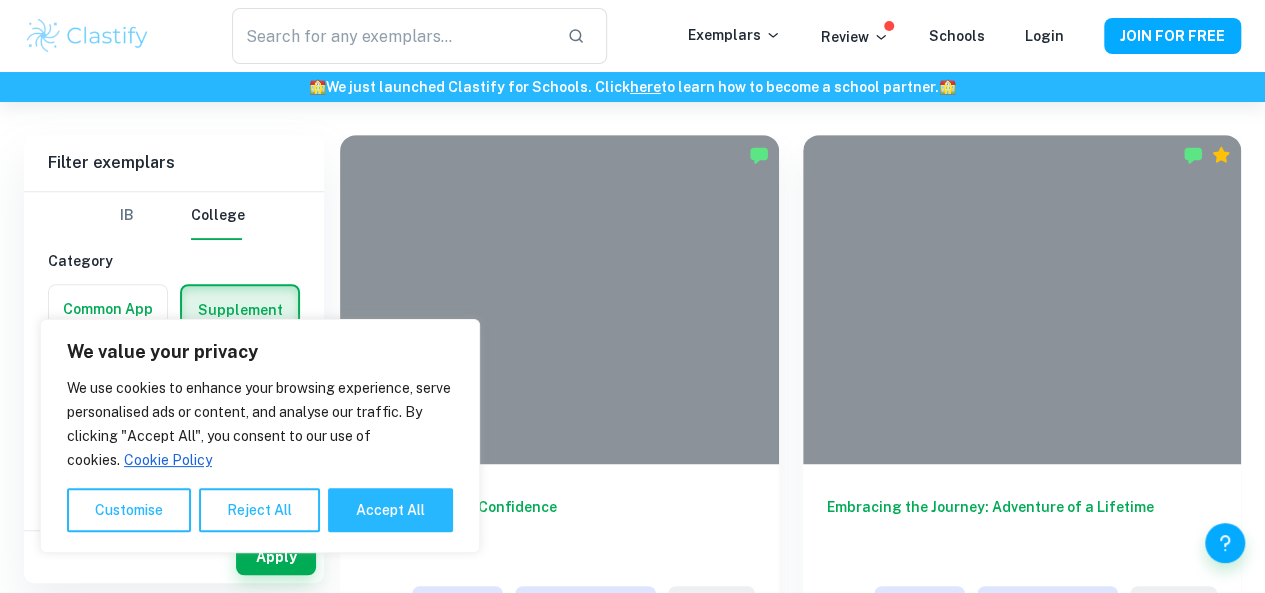 click on "We use cookies to enhance your browsing experience, serve personalised ads or content, and analyse our traffic. By clicking "Accept All", you consent to our use of cookies.   Cookie Policy" at bounding box center (260, 424) 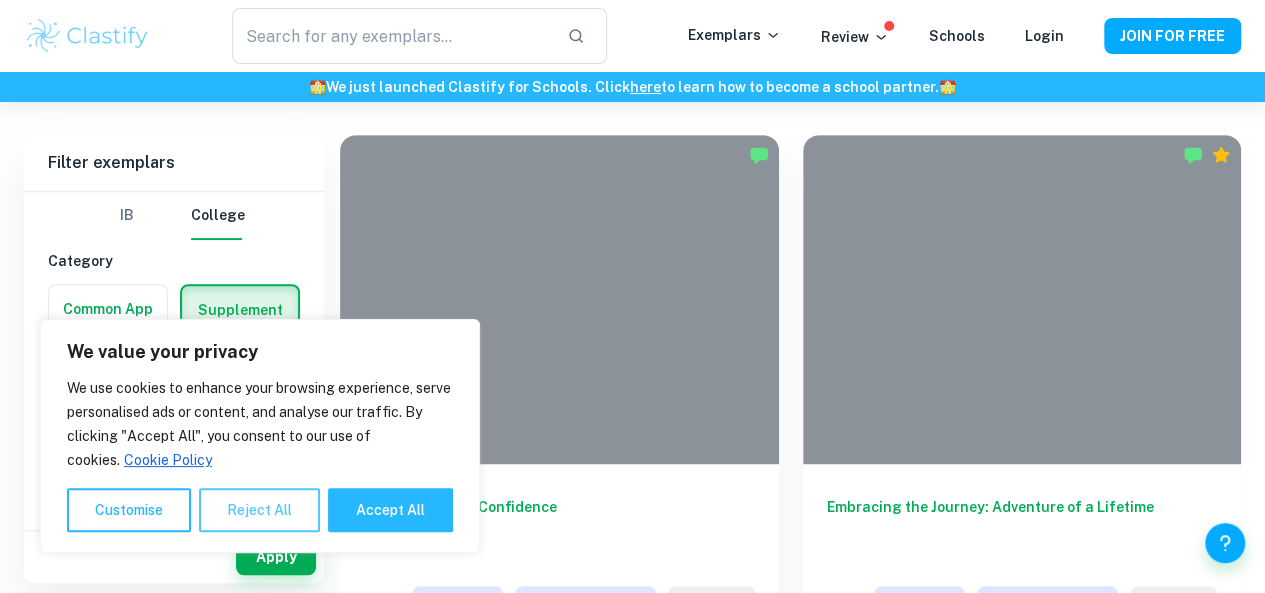 click on "Reject All" at bounding box center (259, 510) 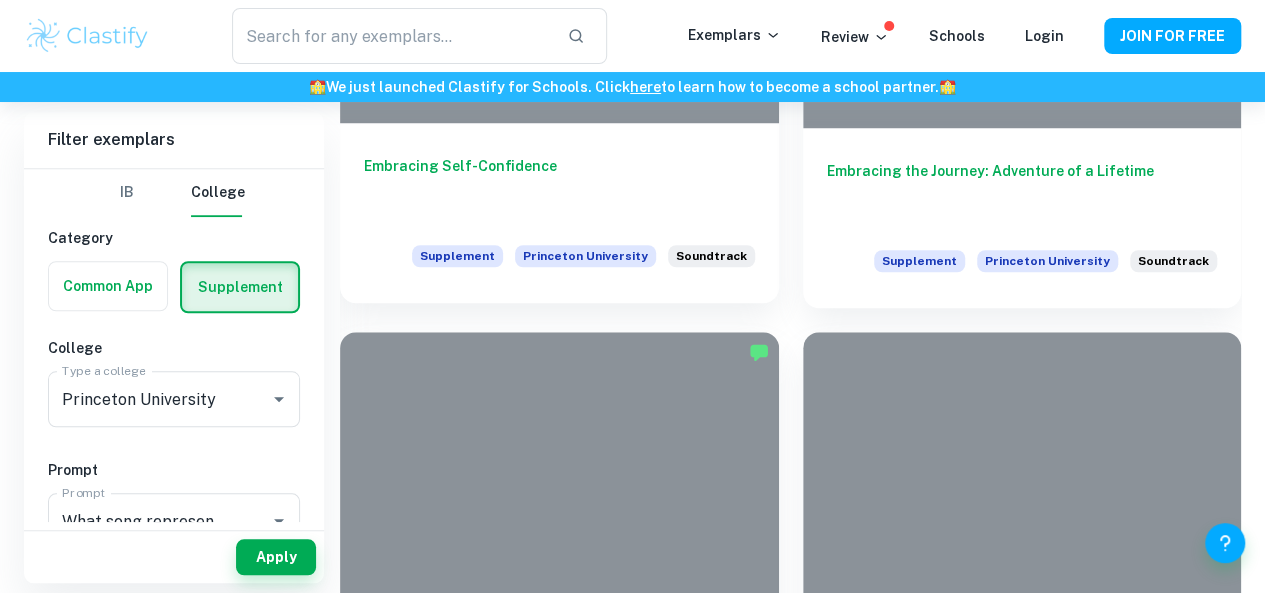 scroll, scrollTop: 779, scrollLeft: 0, axis: vertical 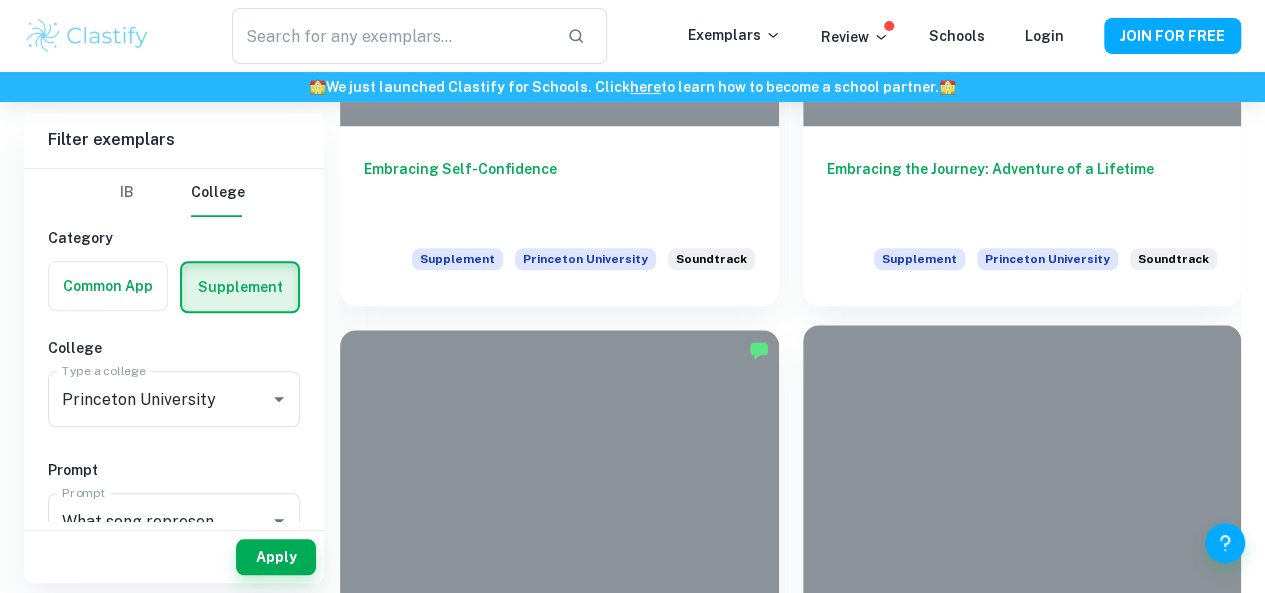 click on "All Night Long: Celebrating the Present and Looking to the Future" at bounding box center (1022, 719) 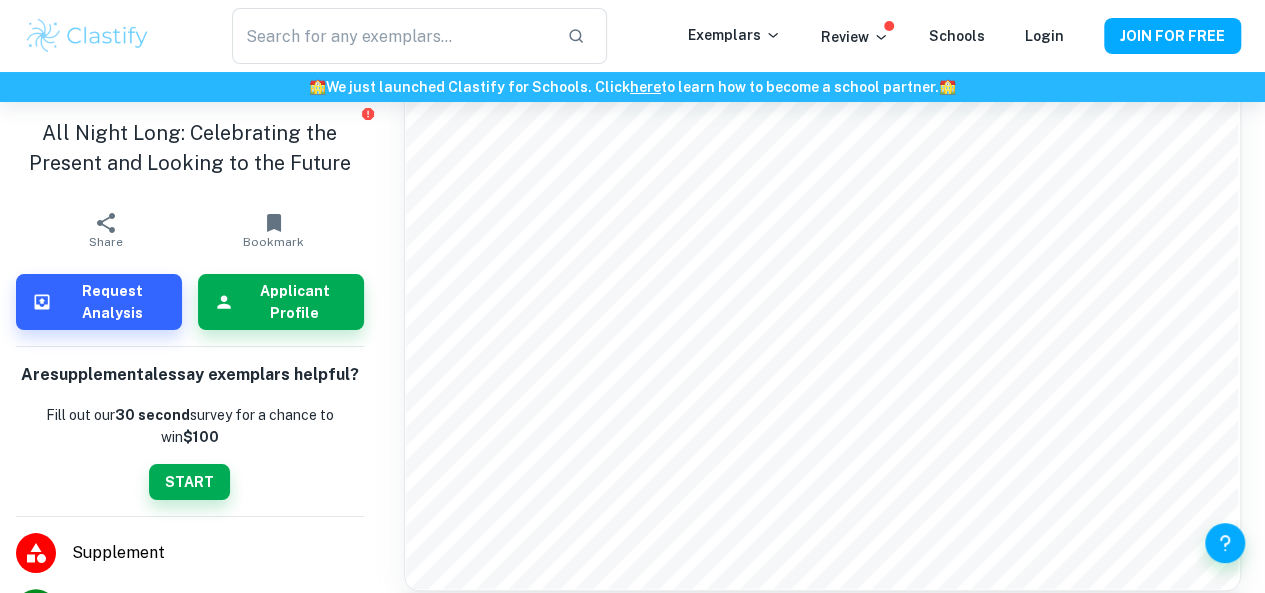 scroll, scrollTop: 0, scrollLeft: 0, axis: both 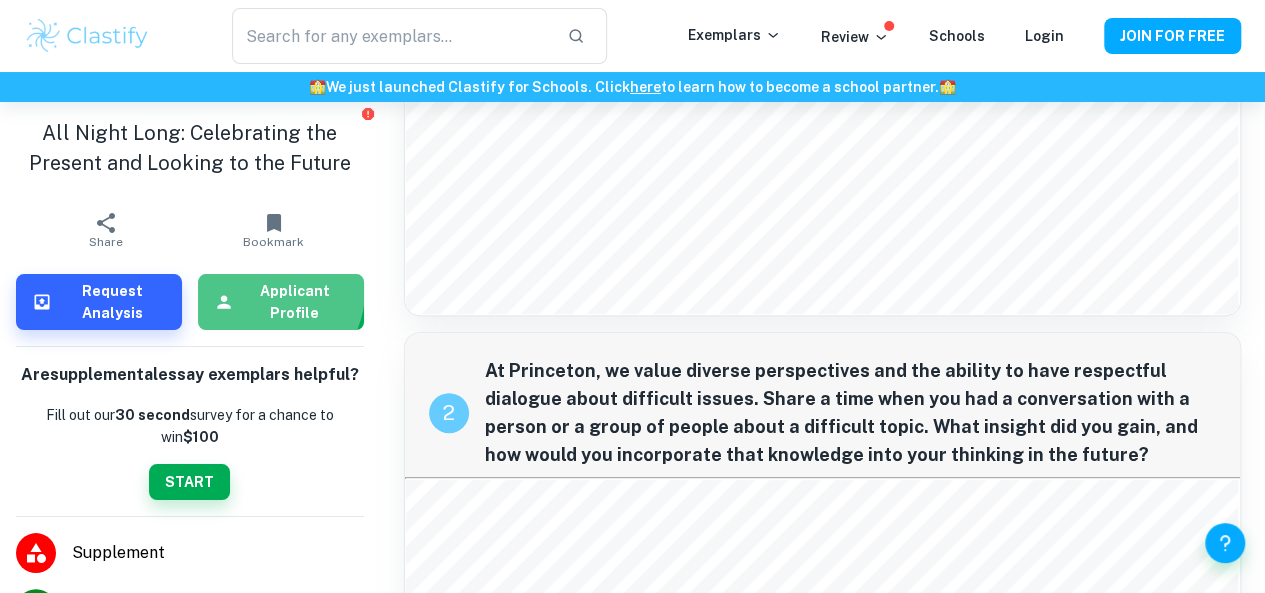 click on "Applicant Profile" at bounding box center [295, 302] 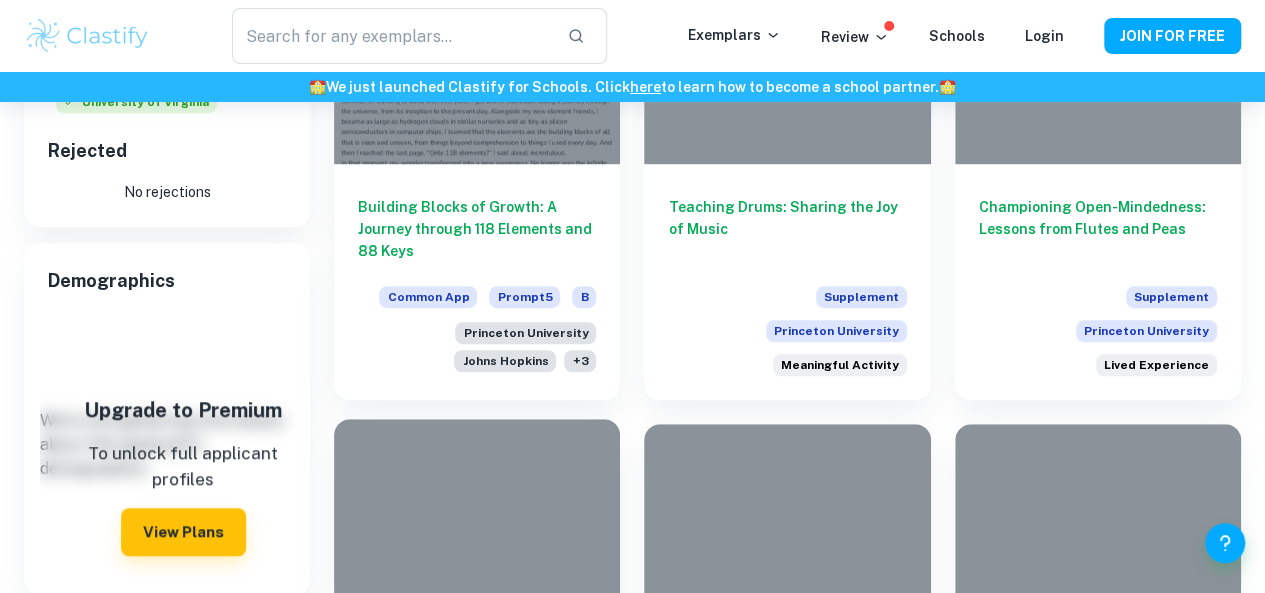 scroll, scrollTop: 518, scrollLeft: 0, axis: vertical 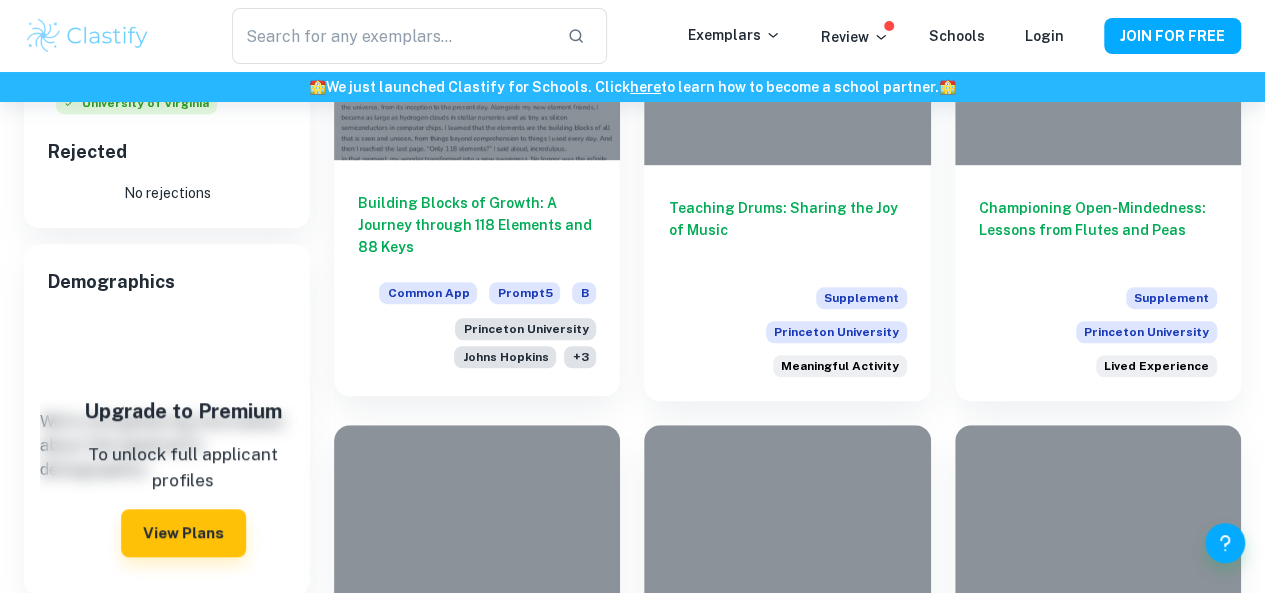 click on "Building Blocks of Growth: A Journey through 118 Elements and 88 Keys" at bounding box center [477, 225] 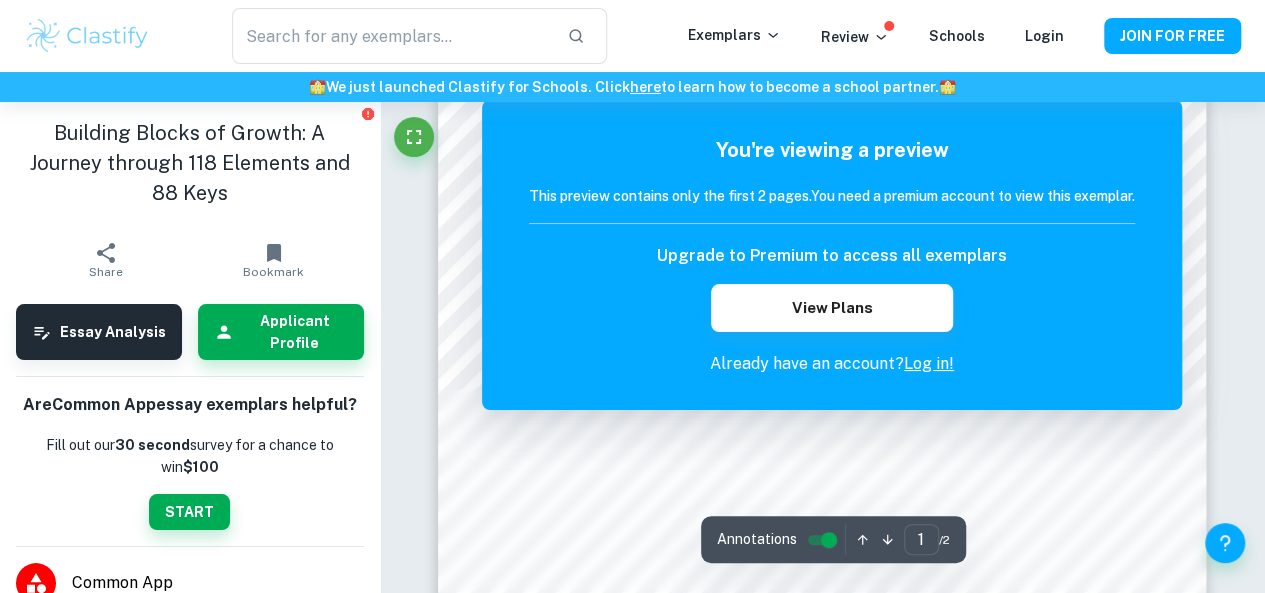 scroll, scrollTop: 0, scrollLeft: 0, axis: both 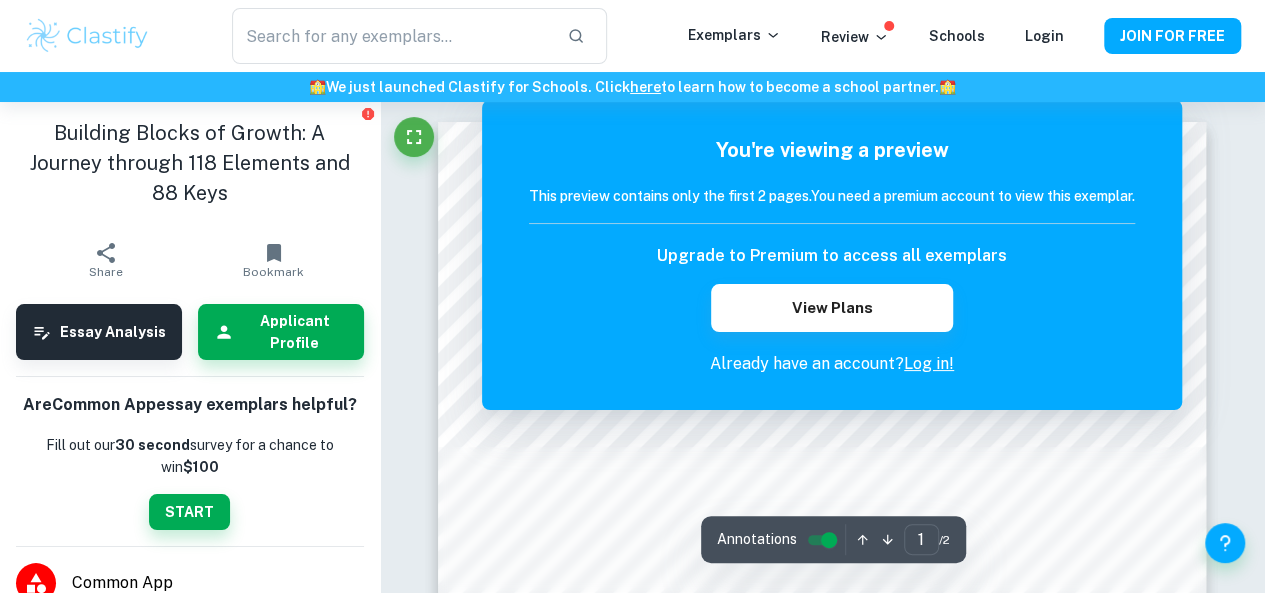 click on "Done well Comment The opening sentence is attention-catching, encouraging to keep reading. It introduces the subject of the essay, but at the same time, it does not reveal the meaning behind it. Done well Comment By providing the title of the book, the author makes the whole story much more believable and interesting. Even though it does not mean anything to readers, it is a very good way of adding something unique to the essay. Done well Comment The author compares their own life to chemical elements. Is a very unique idea and it perfectly aligns with the essay's theme. Even though these sentences are imaginary, they add a sense of humor to the essay, which is always a good thing to do. Done well Comment Unlock access to all   comments with Clastify Premium Upgrade Now   Done well Comment Unlock access to all   comments with Clastify Premium Upgrade Now   Done well Comment Unlock access to all   comments with Clastify Premium Upgrade Now   Done well Comment Unlock access to all  Upgrade Now   Comment     [NUMBER] /" at bounding box center [823, 1270] 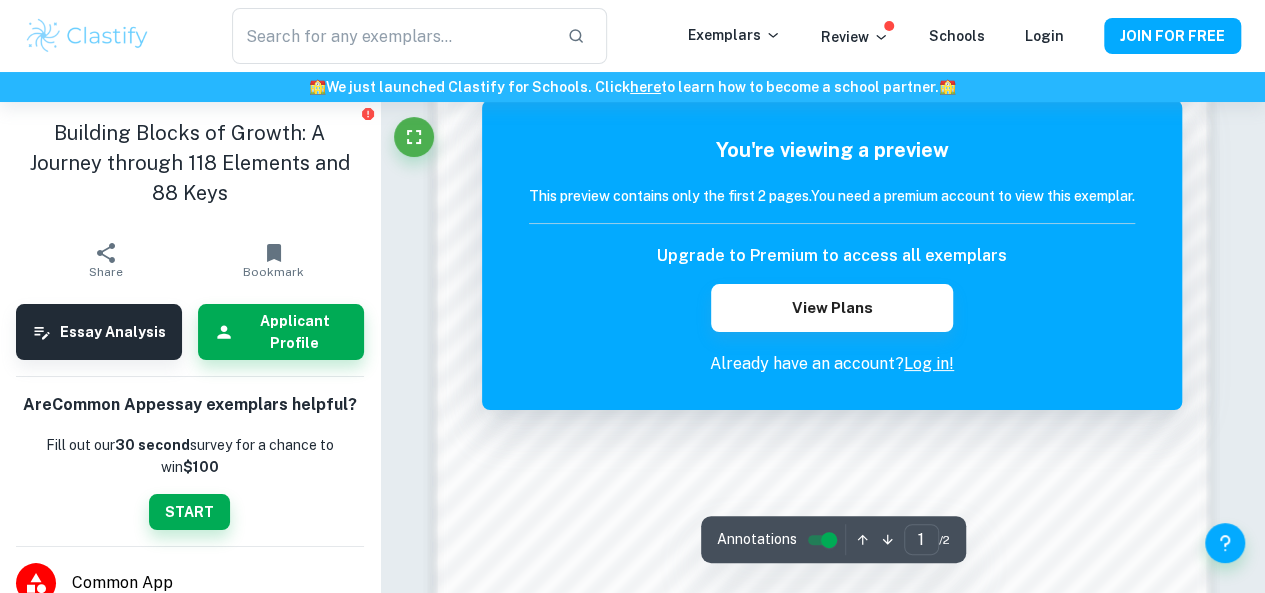 scroll, scrollTop: 1404, scrollLeft: 0, axis: vertical 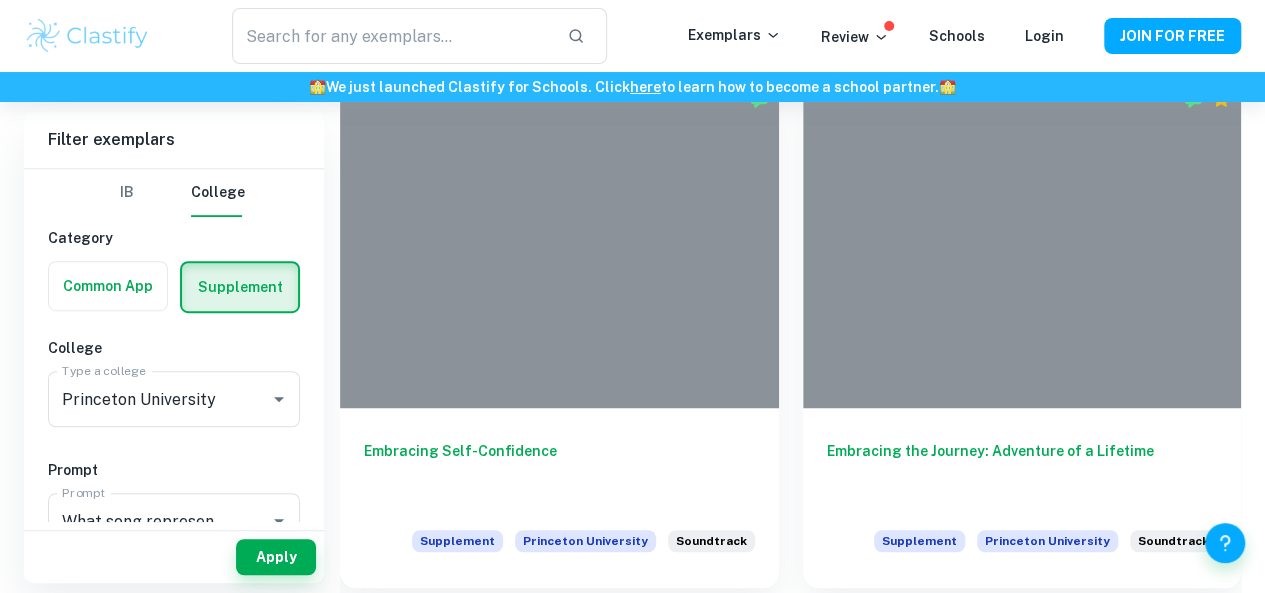 click on "Embracing the Present: A Reflection on Life's Whirlwind" at bounding box center (559, 1001) 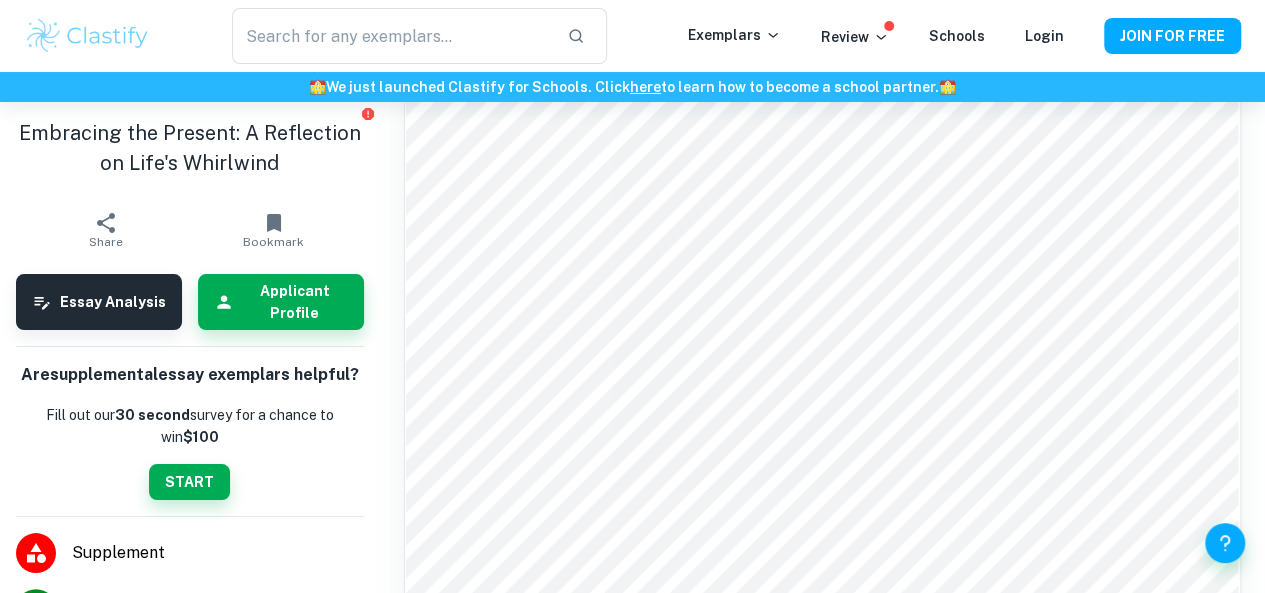 scroll, scrollTop: 1661, scrollLeft: 0, axis: vertical 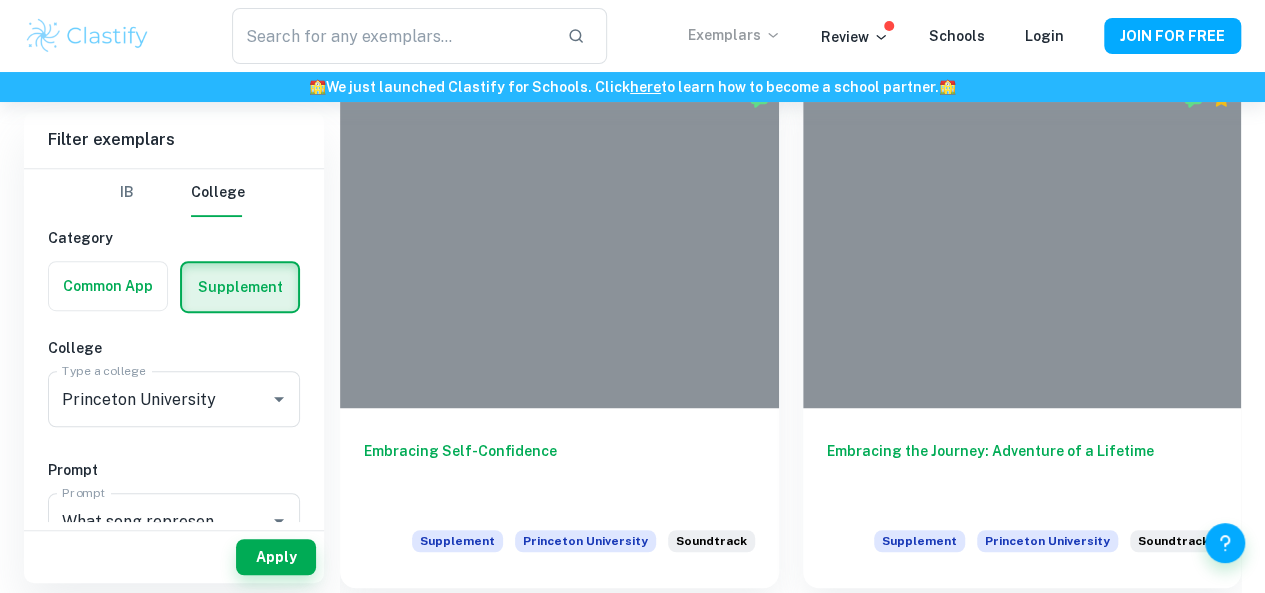 click on "Exemplars" at bounding box center [734, 35] 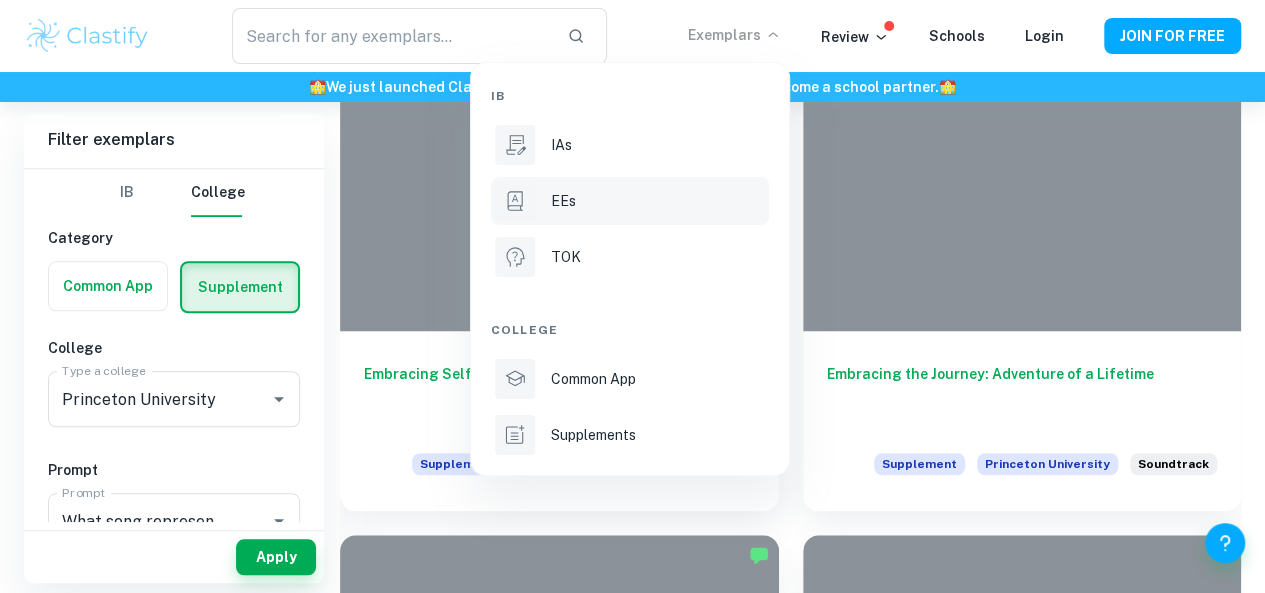 scroll, scrollTop: 577, scrollLeft: 0, axis: vertical 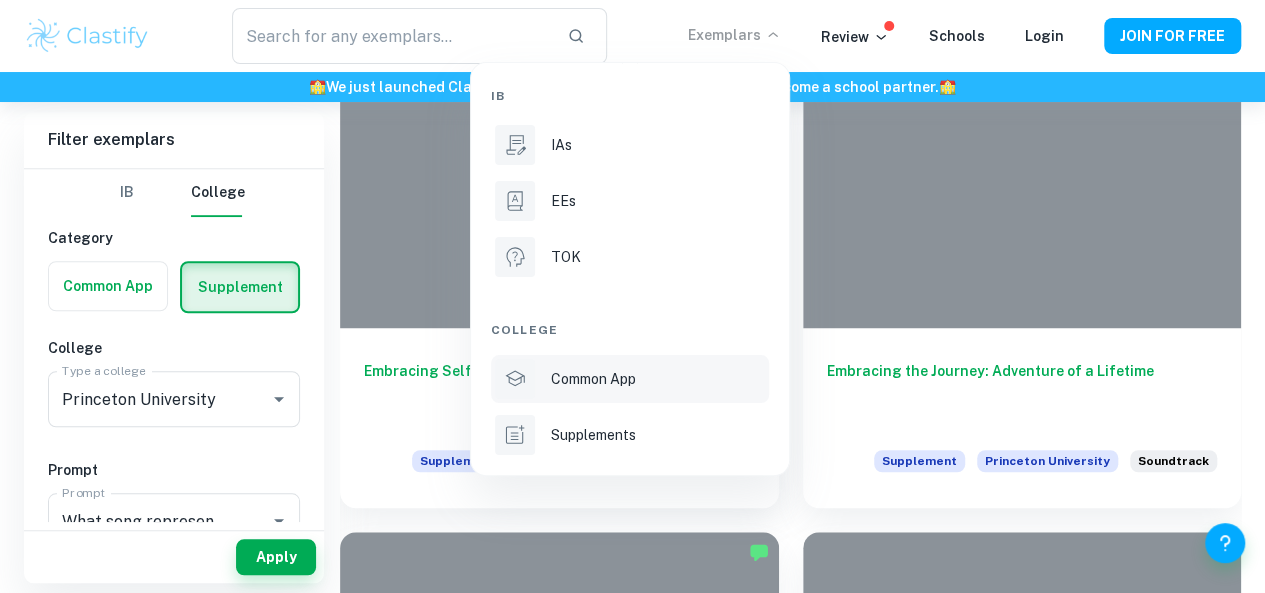 click on "Common App" at bounding box center (593, 379) 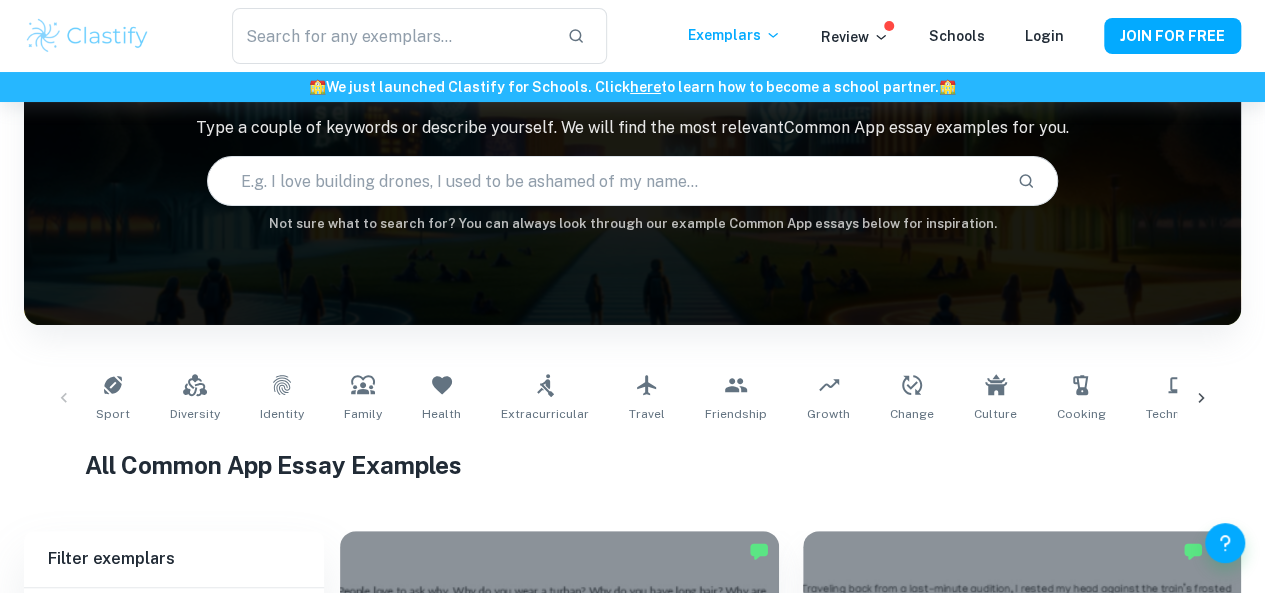 scroll, scrollTop: 144, scrollLeft: 0, axis: vertical 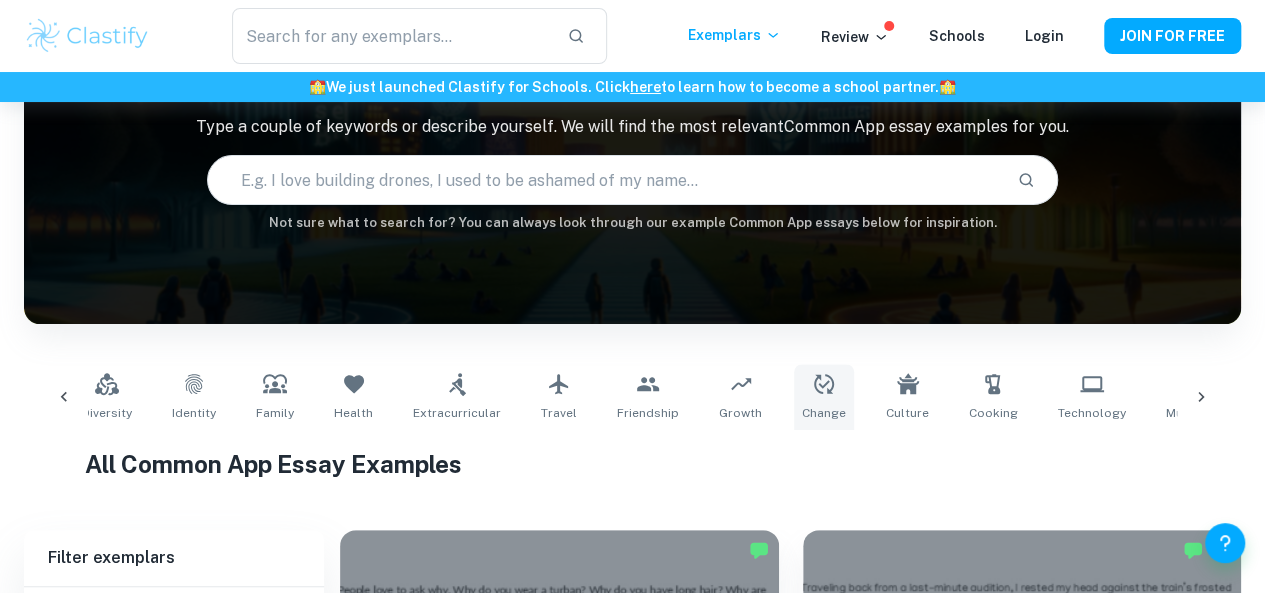 click on "Change" at bounding box center [824, 413] 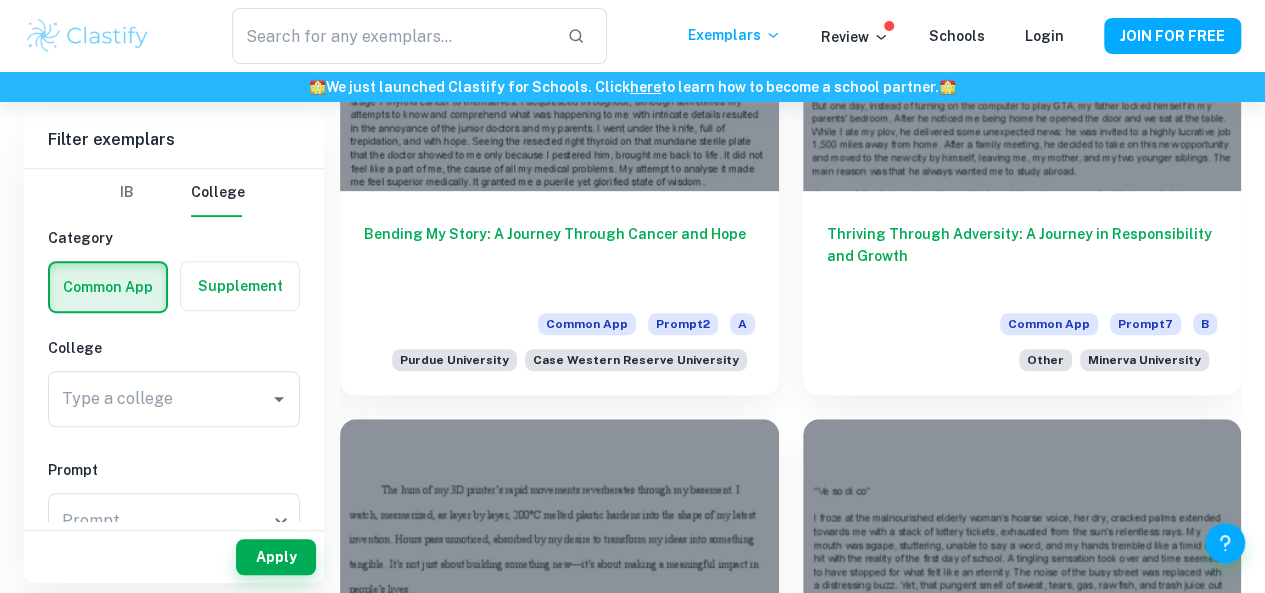 scroll, scrollTop: 4208, scrollLeft: 0, axis: vertical 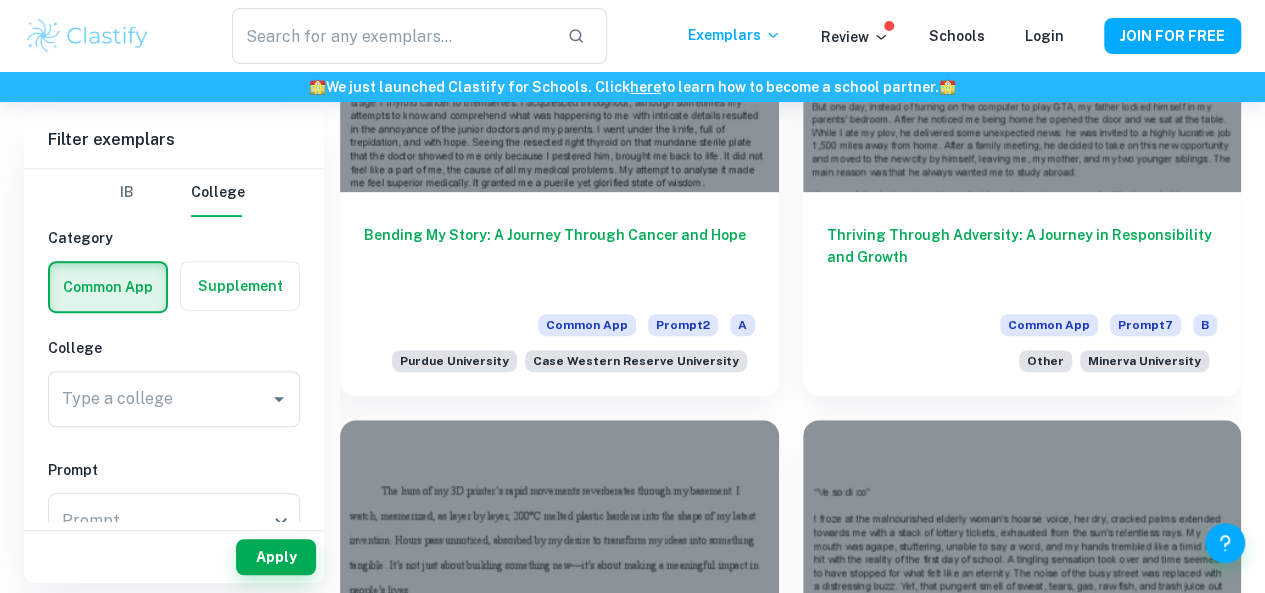 drag, startPoint x: 558, startPoint y: 343, endPoint x: 483, endPoint y: 447, distance: 128.22246 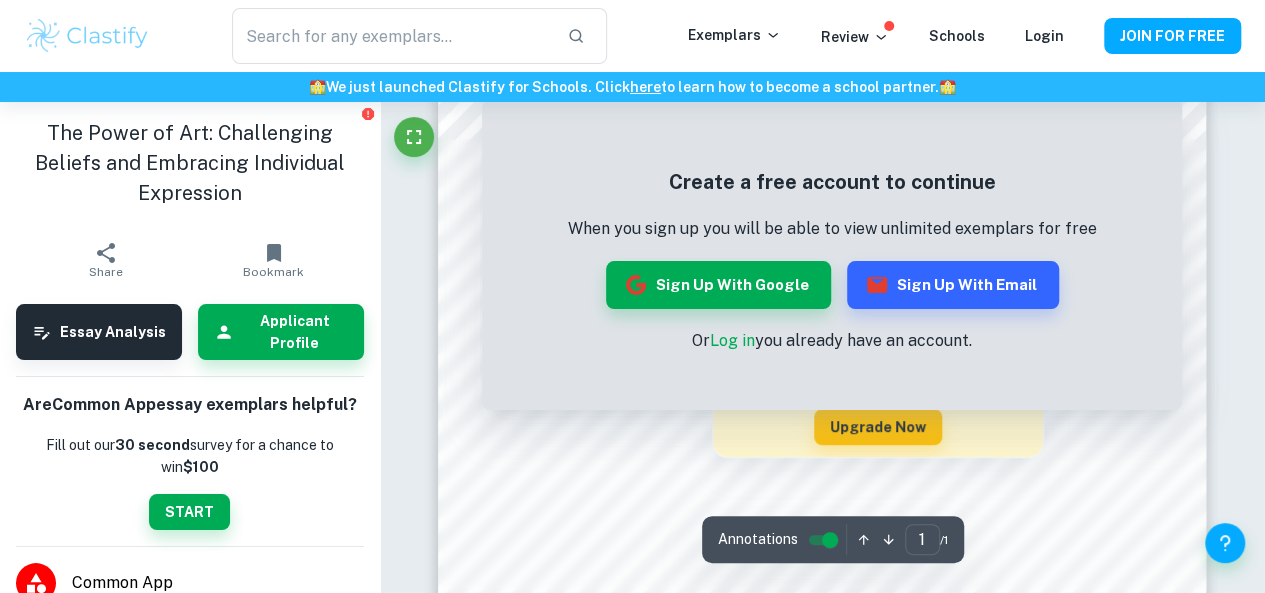 scroll, scrollTop: 282, scrollLeft: 0, axis: vertical 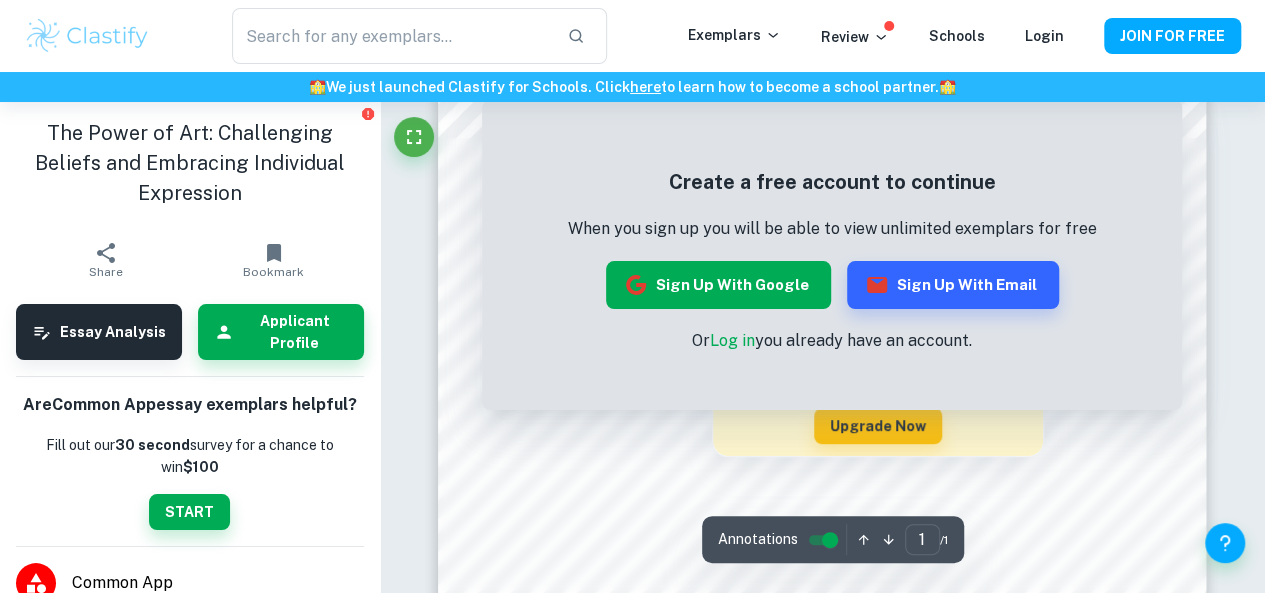 click on "Sign up with Google" at bounding box center (718, 285) 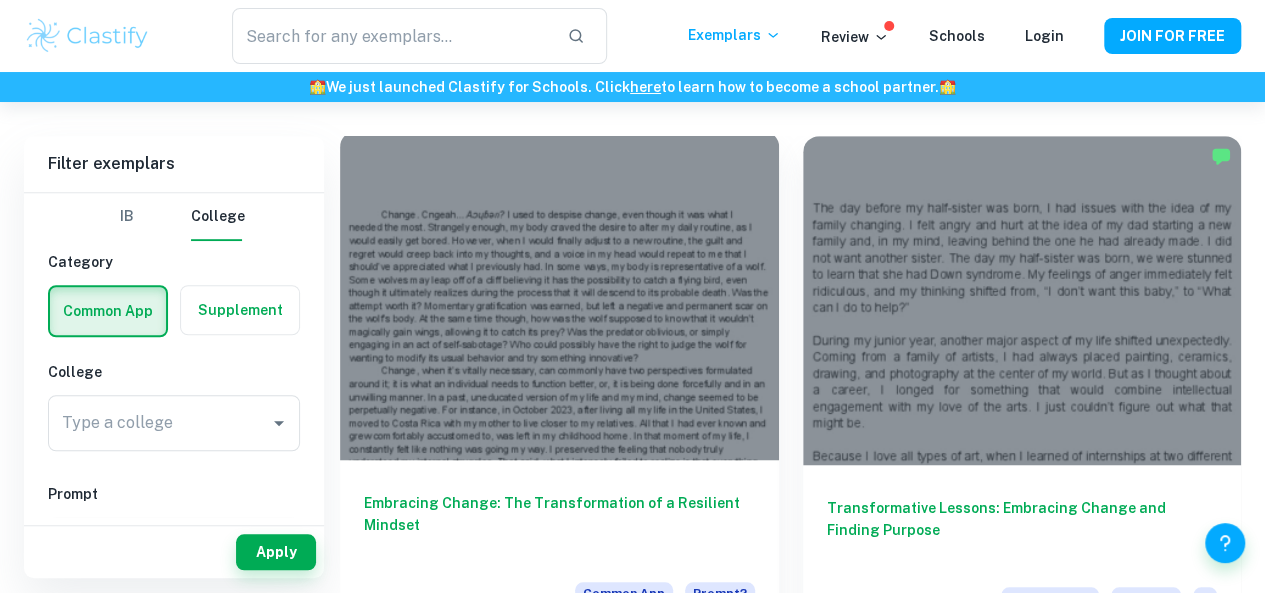 scroll, scrollTop: 544, scrollLeft: 0, axis: vertical 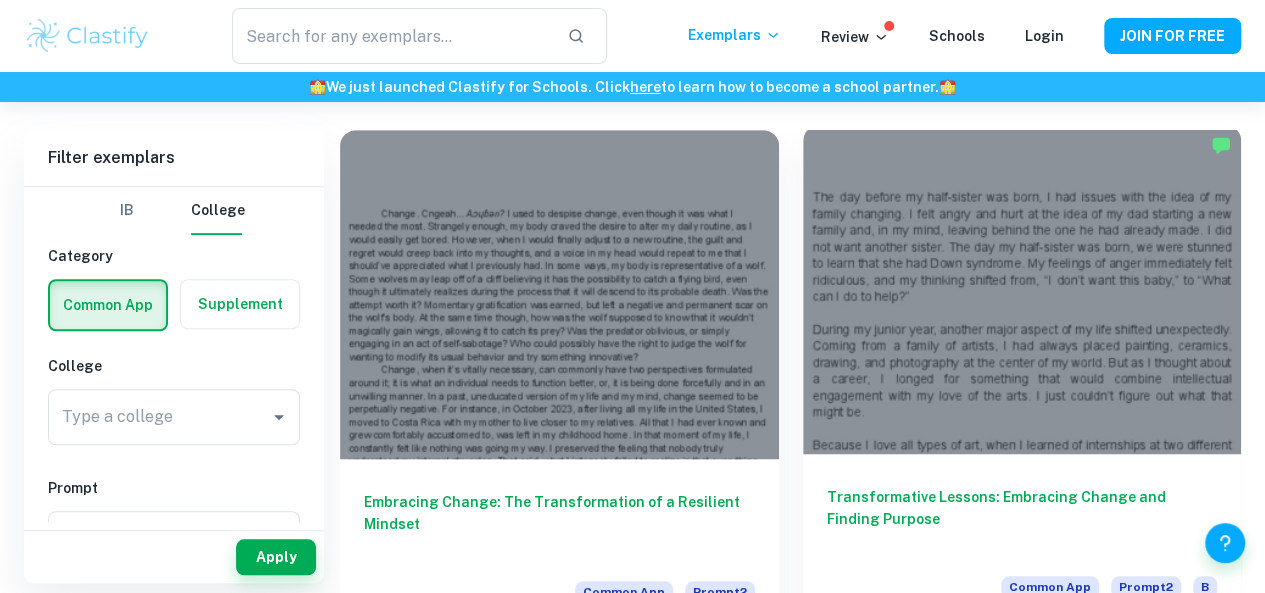 click on "Transformative Lessons: Embracing Change and Finding Purpose" at bounding box center [1022, 519] 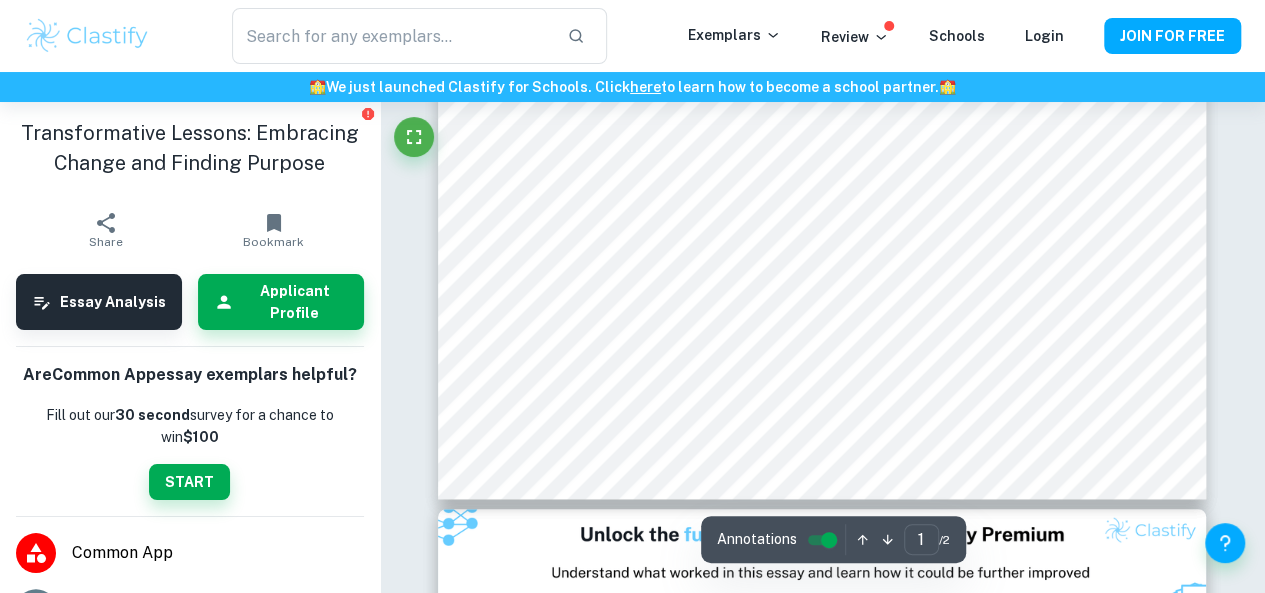 scroll, scrollTop: 609, scrollLeft: 0, axis: vertical 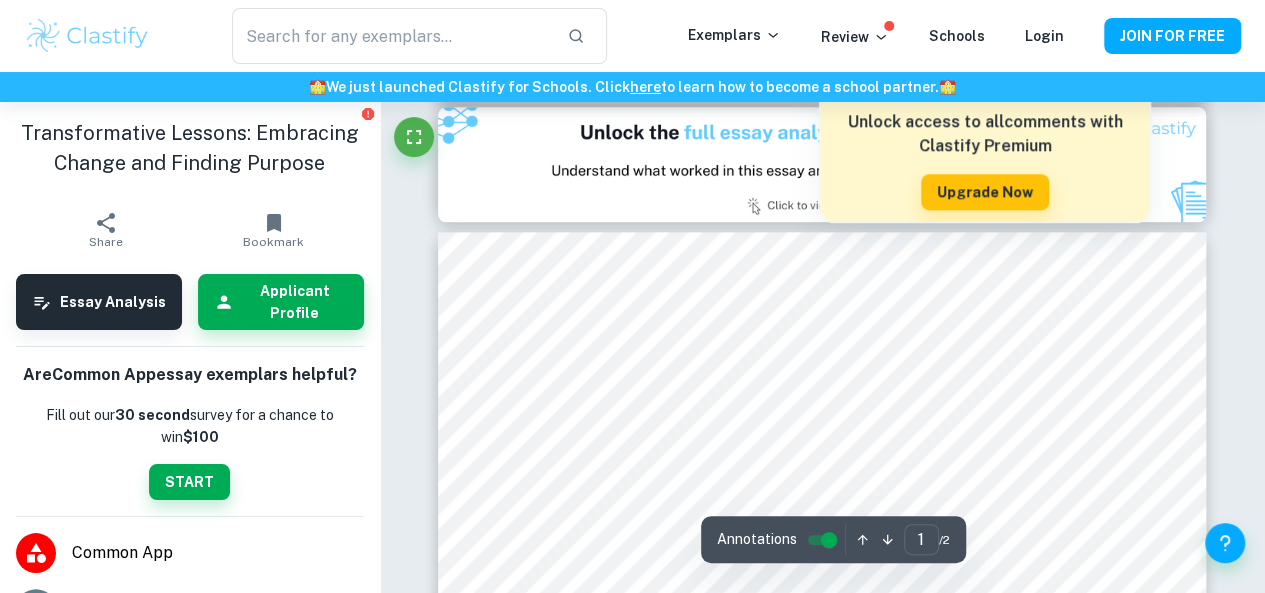 type on "2" 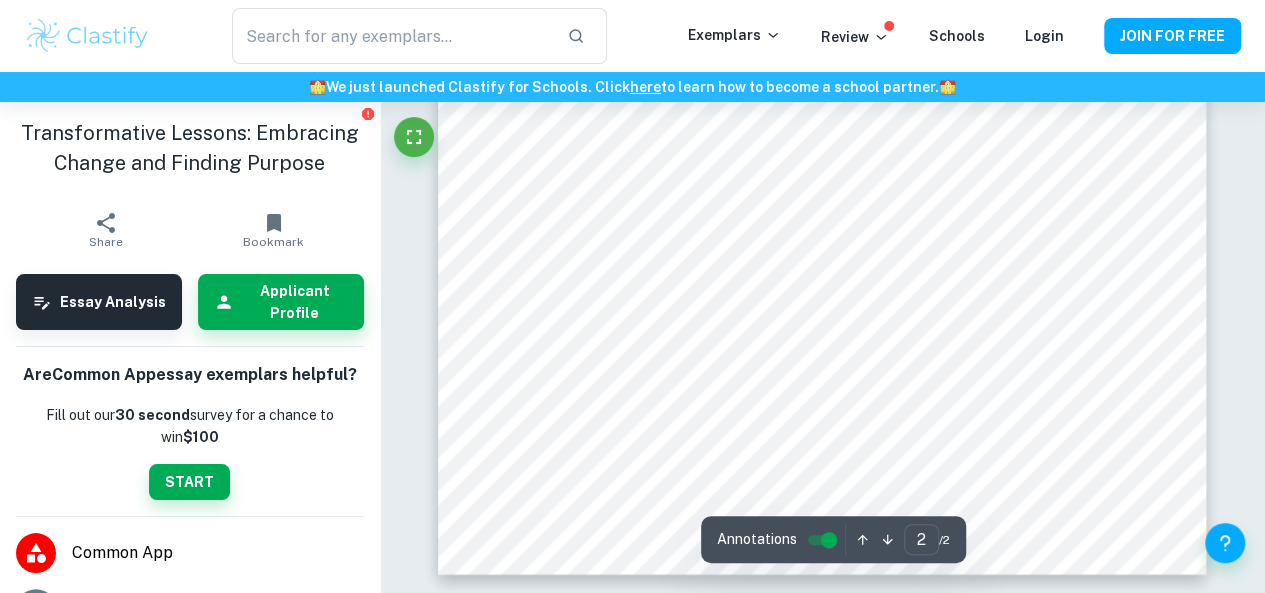 scroll, scrollTop: 1670, scrollLeft: 0, axis: vertical 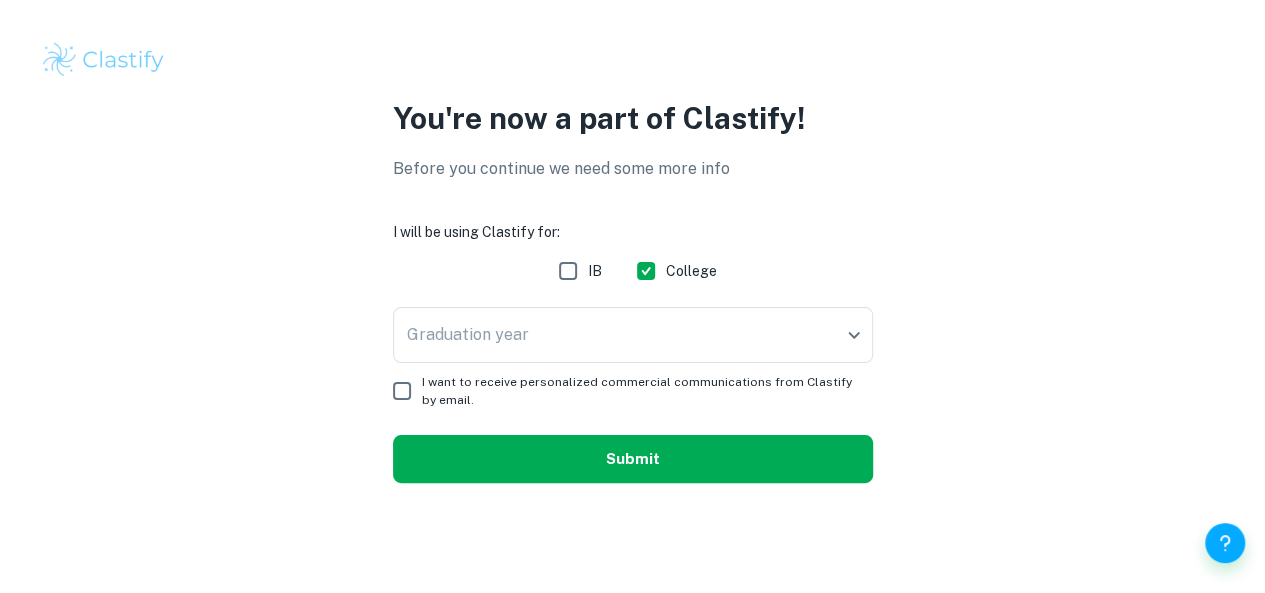 click on "Submit" at bounding box center (633, 459) 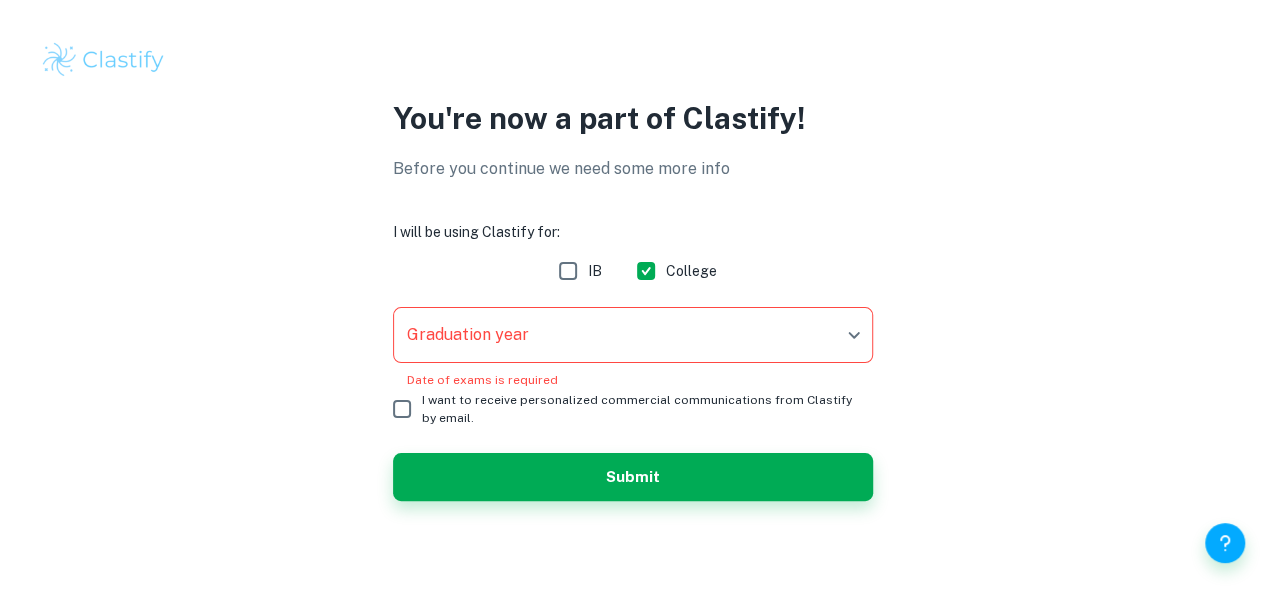 click on "We value your privacy We use cookies to enhance your browsing experience, serve personalised ads or content, and analyse our traffic. By clicking "Accept All", you consent to our use of cookies.   Cookie Policy Customise   Reject All   Accept All   Customise Consent Preferences   We use cookies to help you navigate efficiently and perform certain functions. You will find detailed information about all cookies under each consent category below. The cookies that are categorised as "Necessary" are stored on your browser as they are essential for enabling the basic functionalities of the site. ...  Show more For more information on how Google's third-party cookies operate and handle your data, see:   Google Privacy Policy Necessary Always Active Necessary cookies are required to enable the basic features of this site, such as providing secure log-in or adjusting your consent preferences. These cookies do not store any personally identifiable data. Functional Analytics Performance Advertisement Uncategorised" at bounding box center (632, 296) 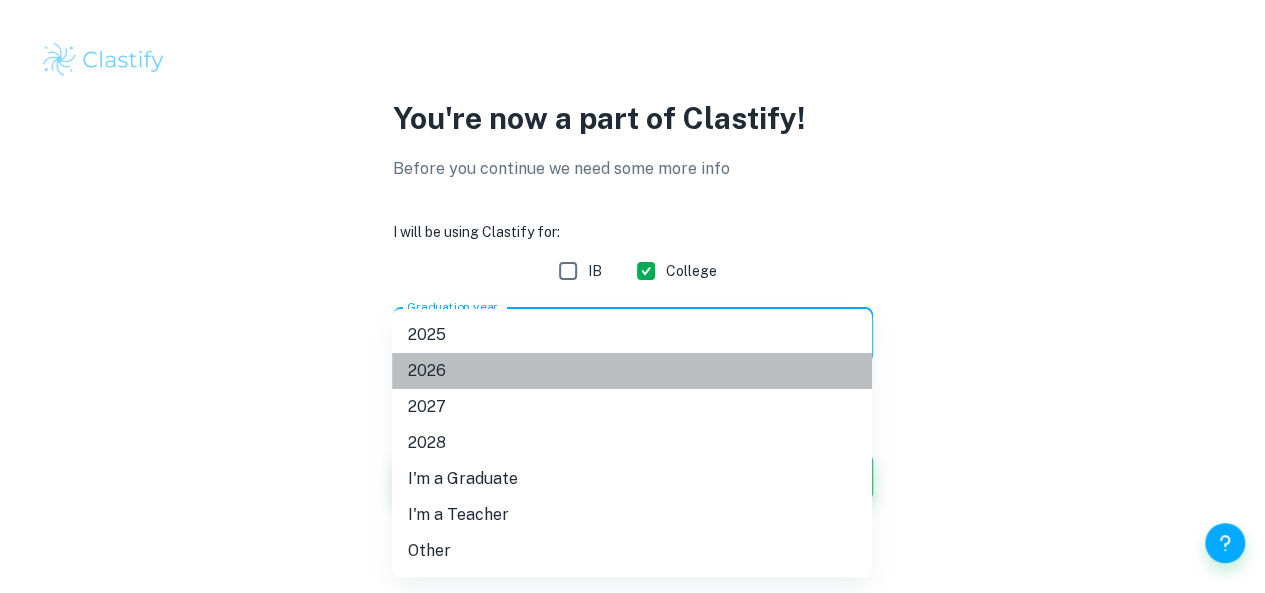 click on "2026" at bounding box center [632, 371] 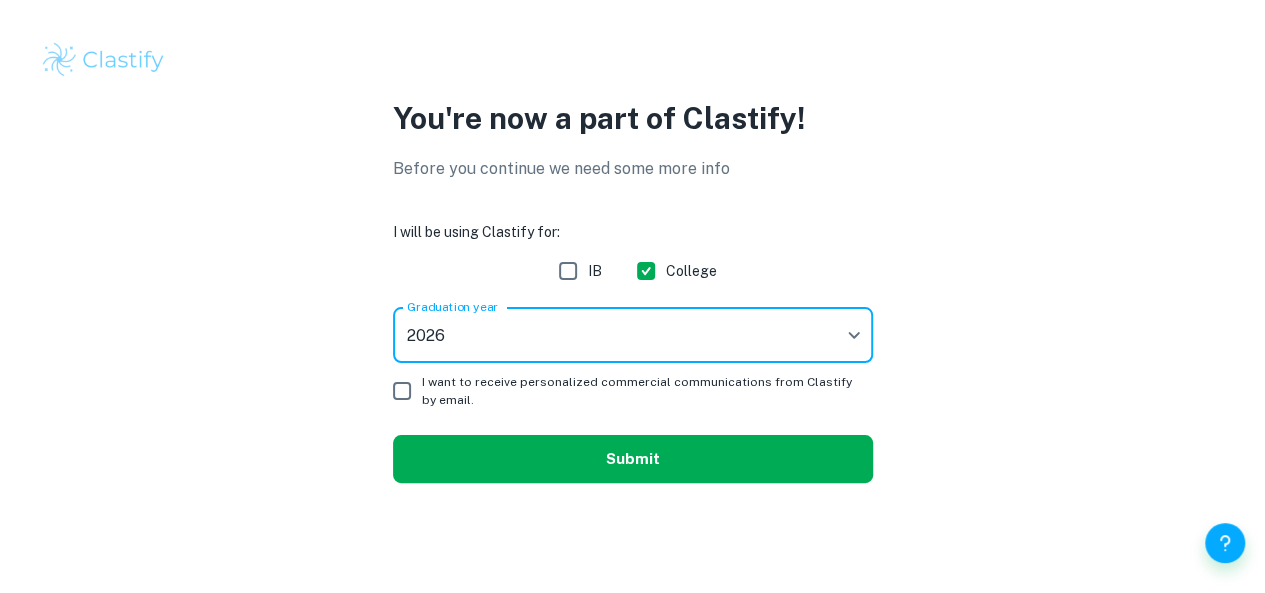 click on "Submit" at bounding box center (633, 459) 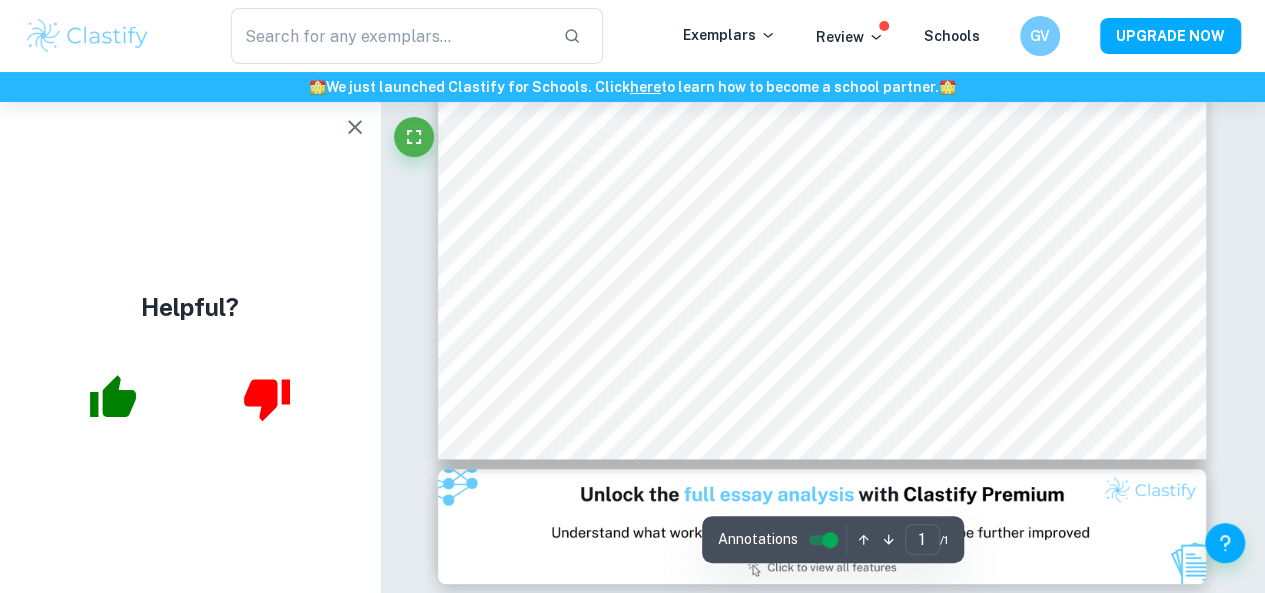 scroll, scrollTop: 0, scrollLeft: 0, axis: both 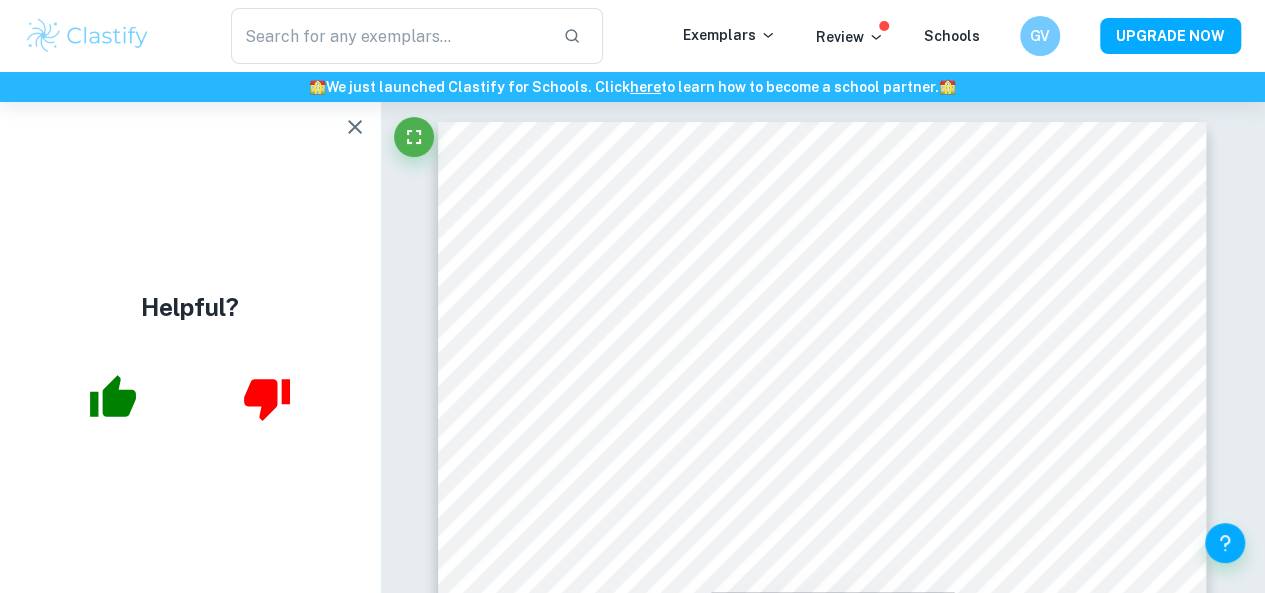 click 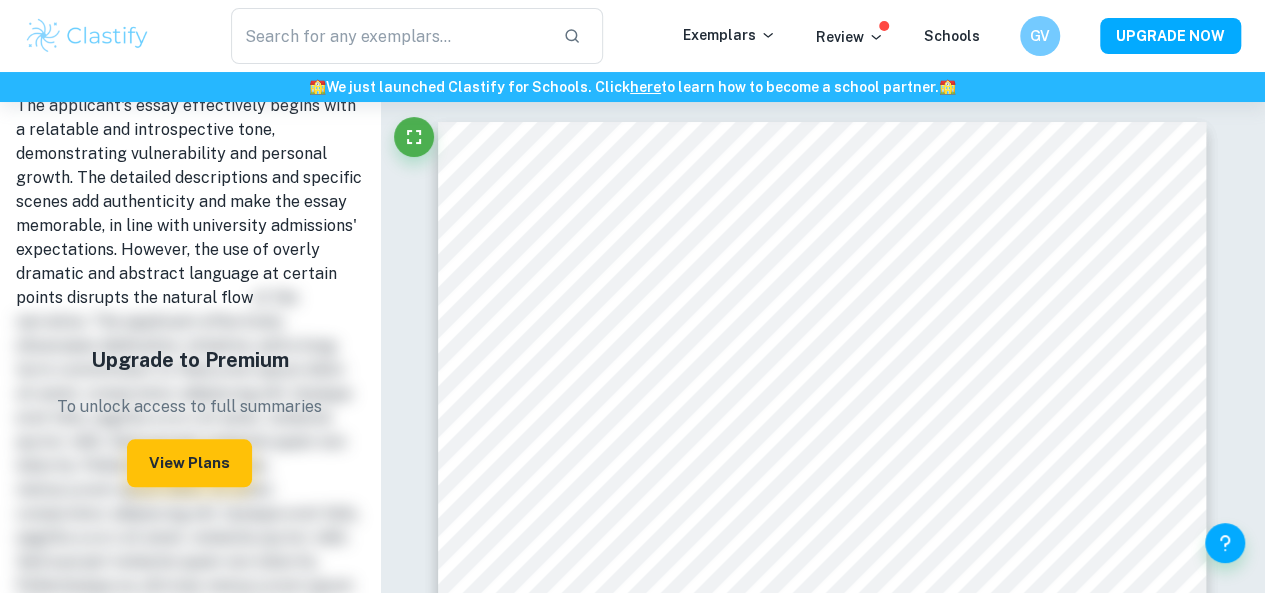 scroll, scrollTop: 929, scrollLeft: 0, axis: vertical 